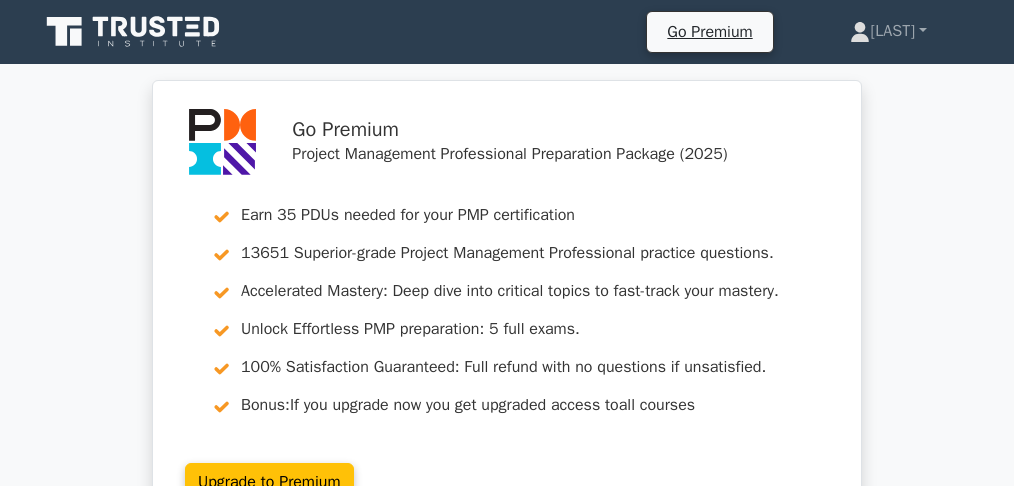 scroll, scrollTop: 533, scrollLeft: 0, axis: vertical 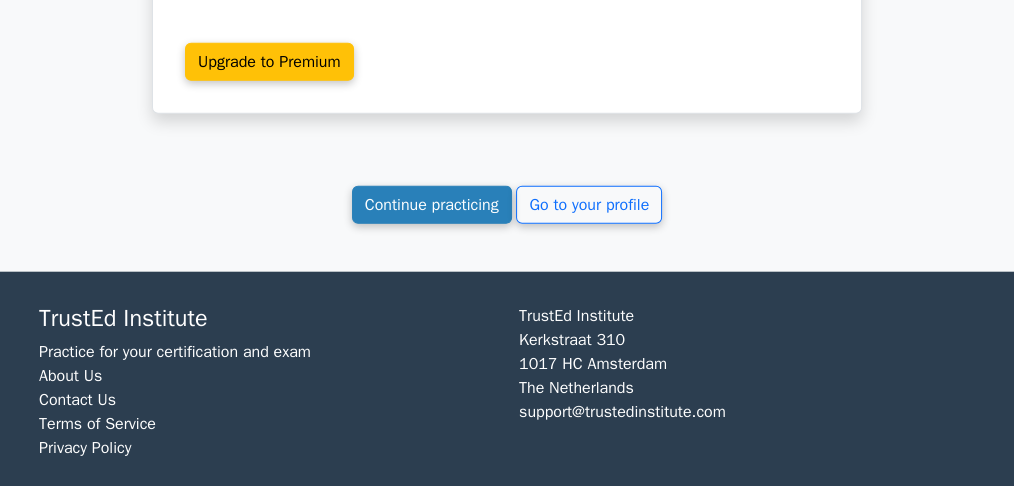 click on "Continue practicing" at bounding box center (432, 205) 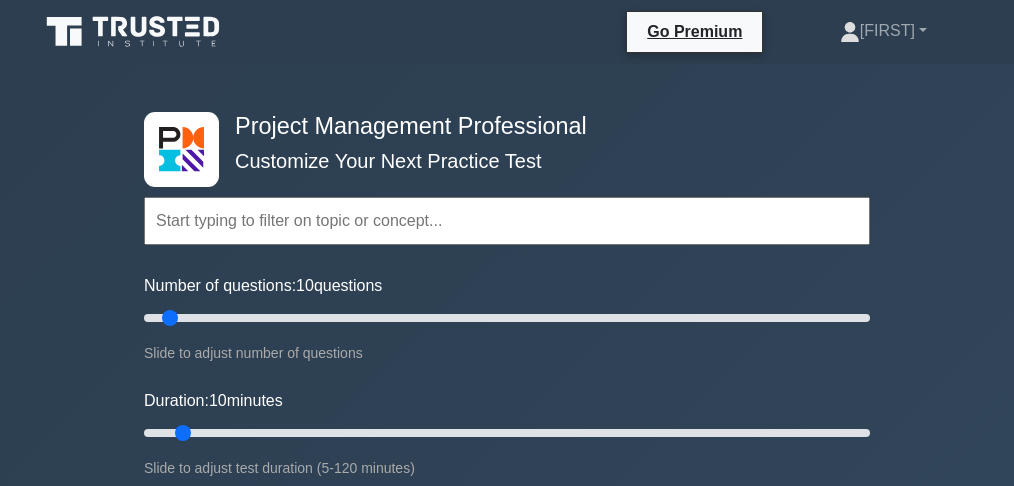 scroll, scrollTop: 0, scrollLeft: 0, axis: both 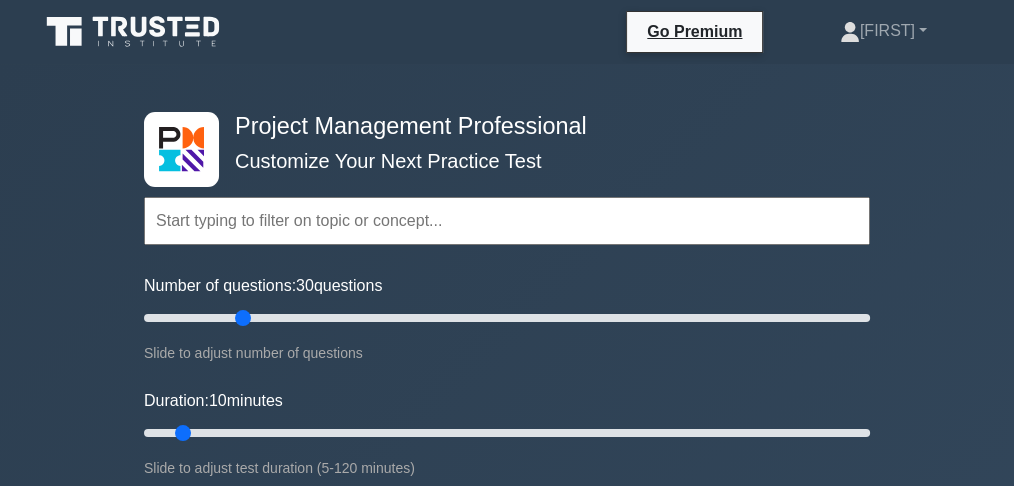 drag, startPoint x: 165, startPoint y: 316, endPoint x: 236, endPoint y: 322, distance: 71.25307 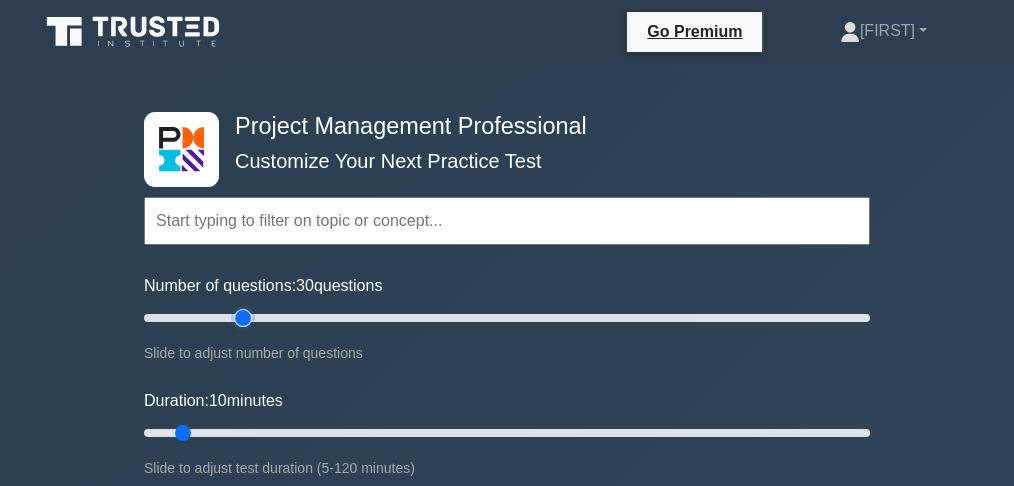 type on "30" 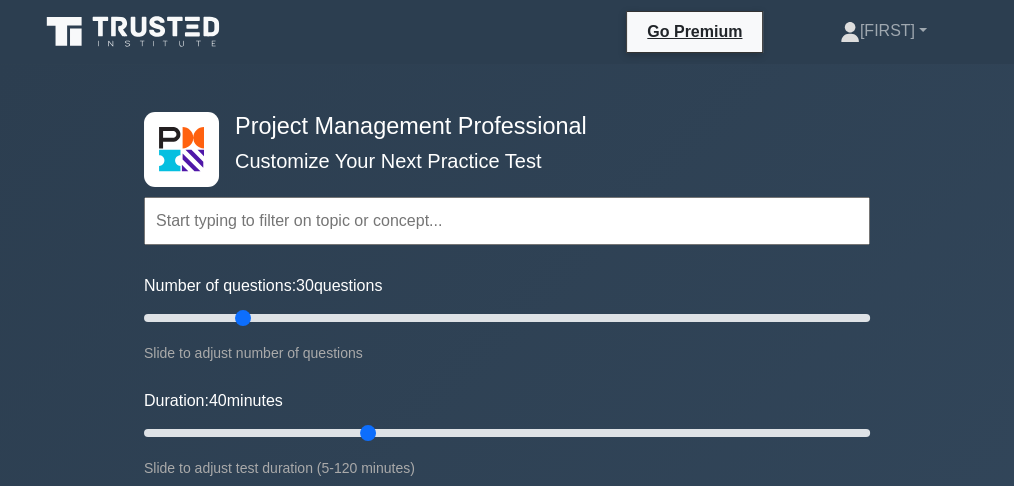 drag, startPoint x: 187, startPoint y: 428, endPoint x: 375, endPoint y: 434, distance: 188.09572 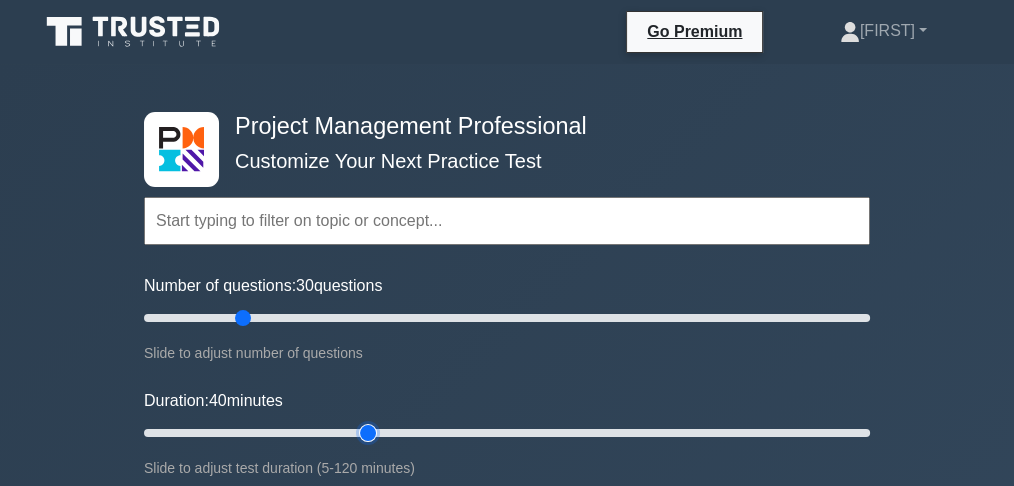 type on "40" 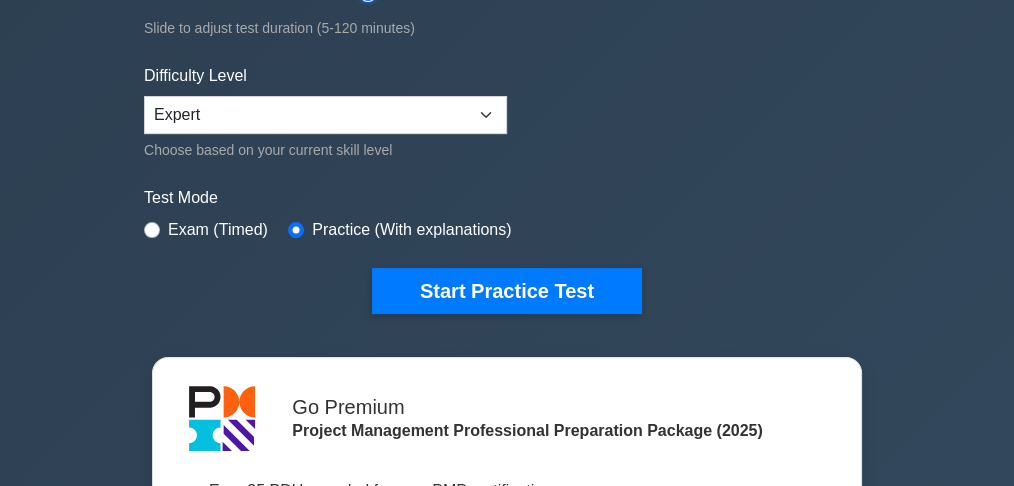 scroll, scrollTop: 466, scrollLeft: 0, axis: vertical 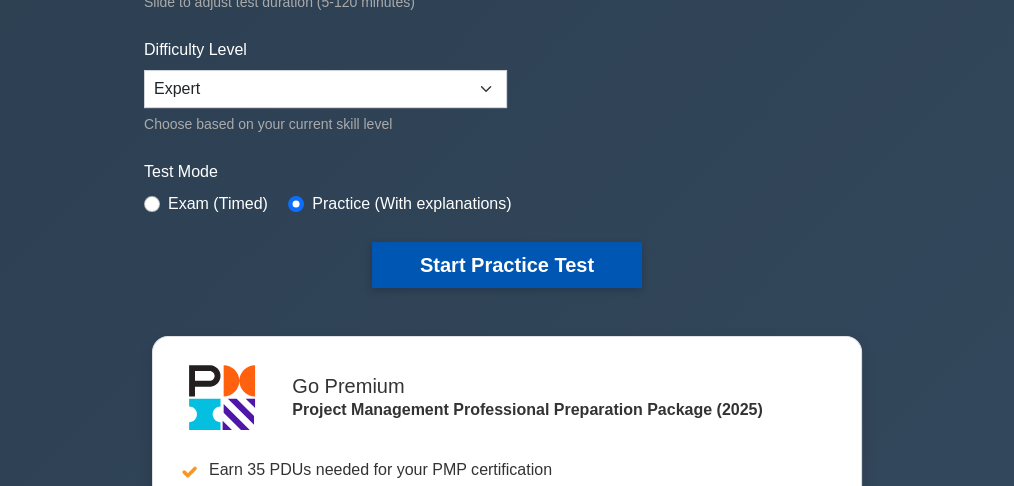 click on "Start Practice Test" at bounding box center (507, 265) 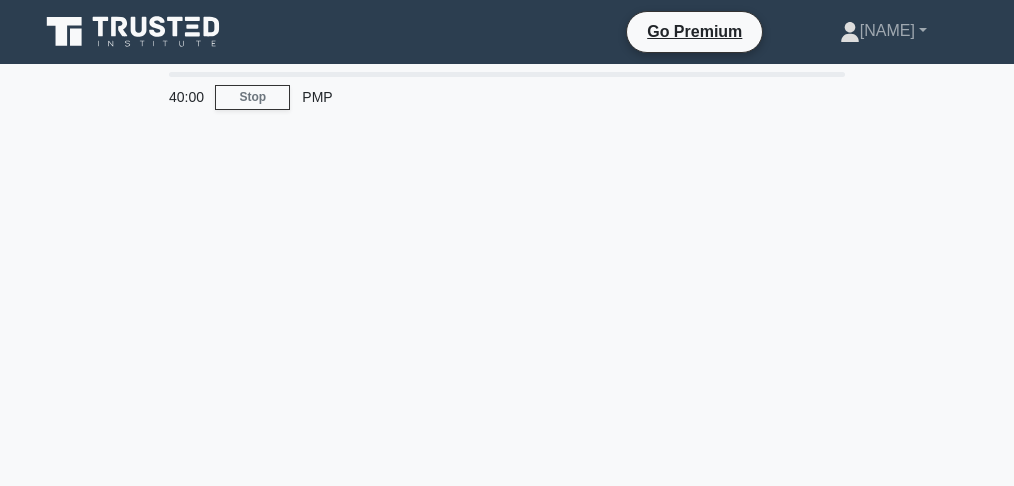 scroll, scrollTop: 0, scrollLeft: 0, axis: both 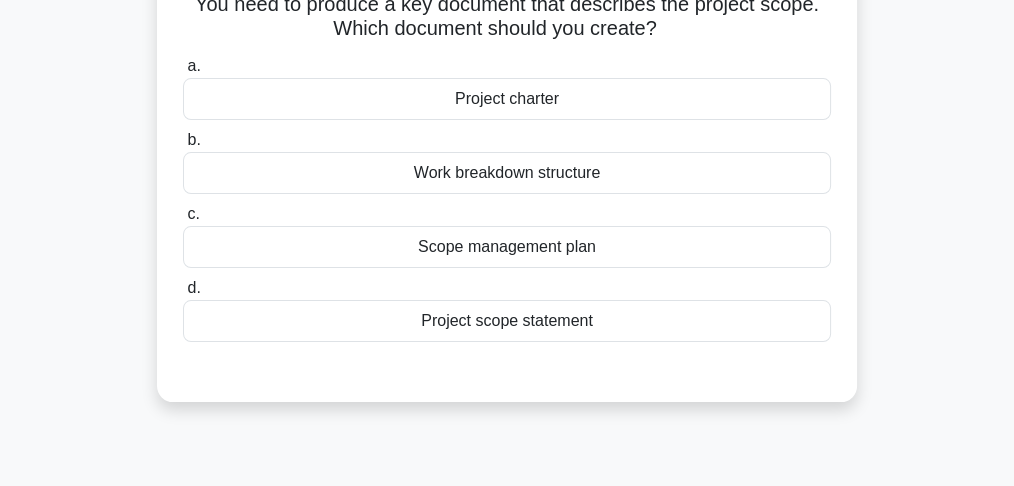 click on "Project scope statement" at bounding box center (507, 321) 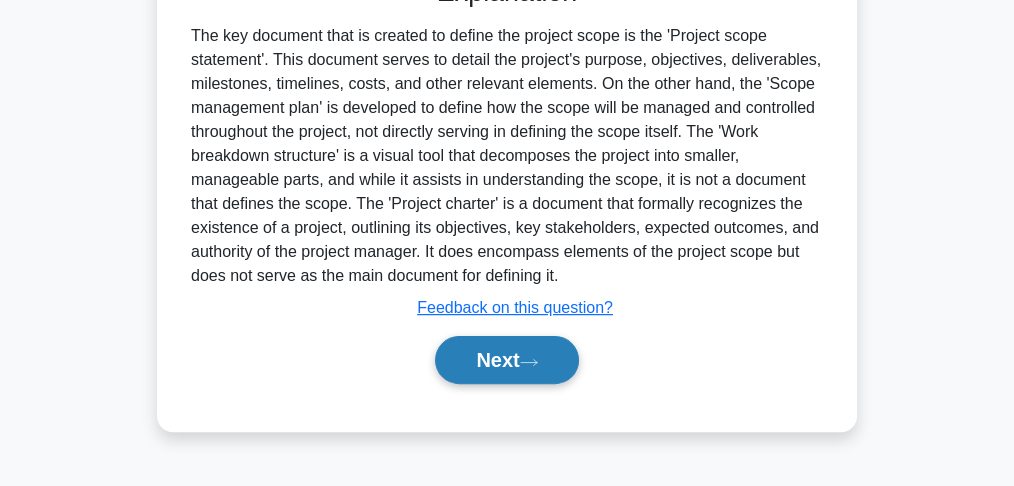 click on "Next" at bounding box center (506, 360) 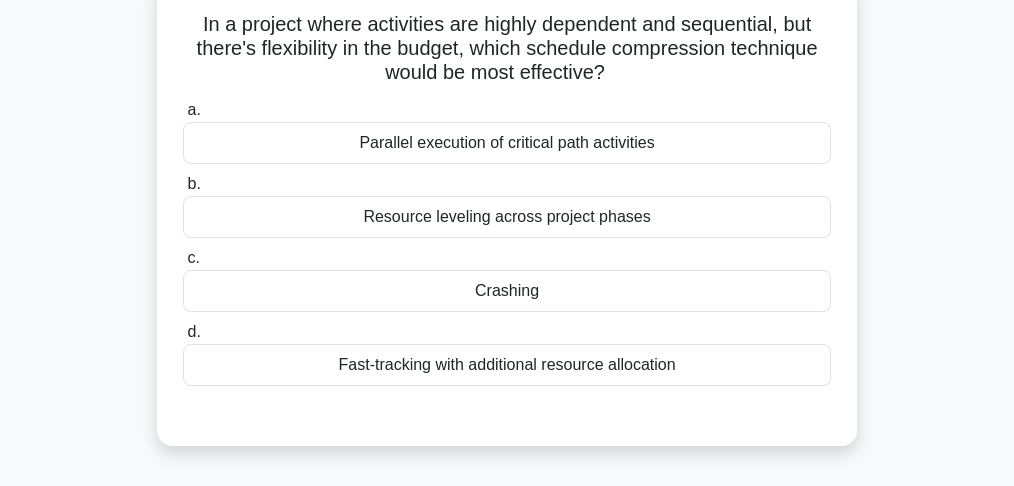 scroll, scrollTop: 133, scrollLeft: 0, axis: vertical 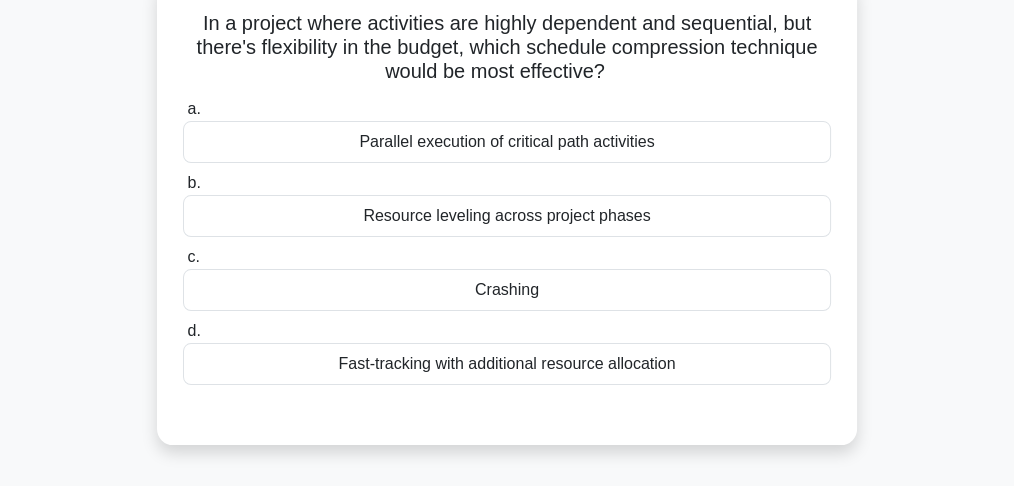 click on "Crashing" at bounding box center [507, 290] 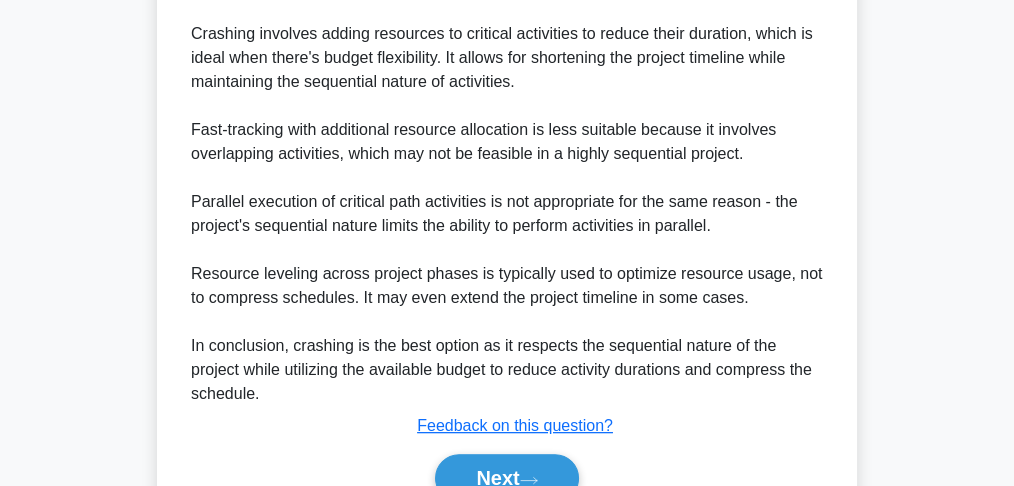 scroll, scrollTop: 800, scrollLeft: 0, axis: vertical 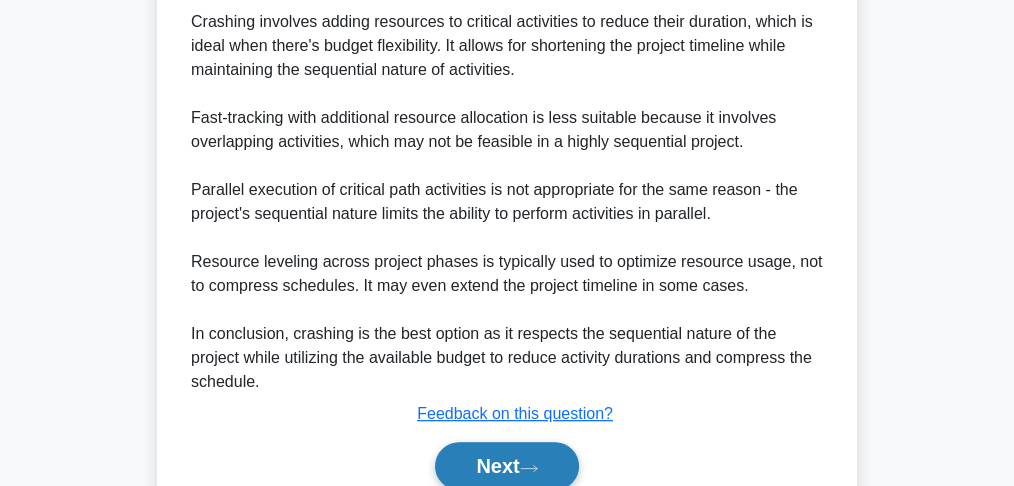 click on "Next" at bounding box center [506, 466] 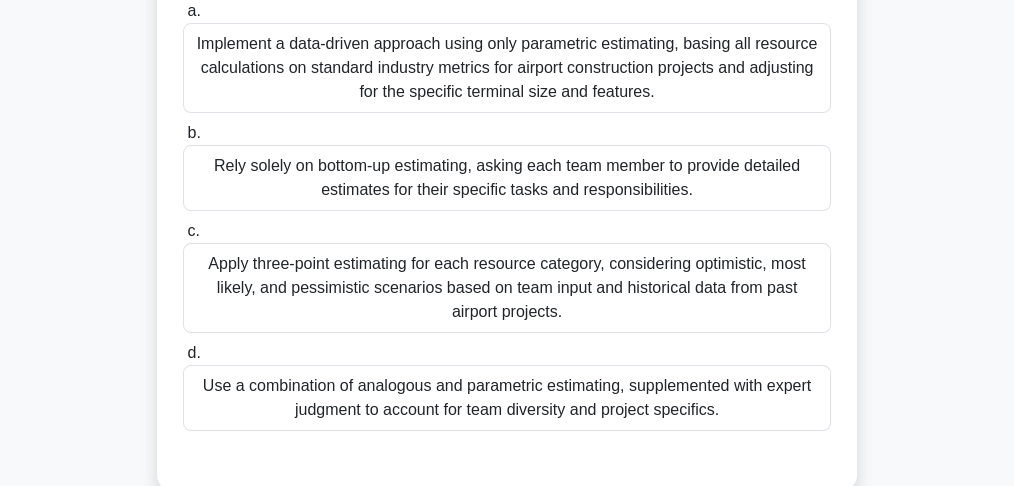 scroll, scrollTop: 400, scrollLeft: 0, axis: vertical 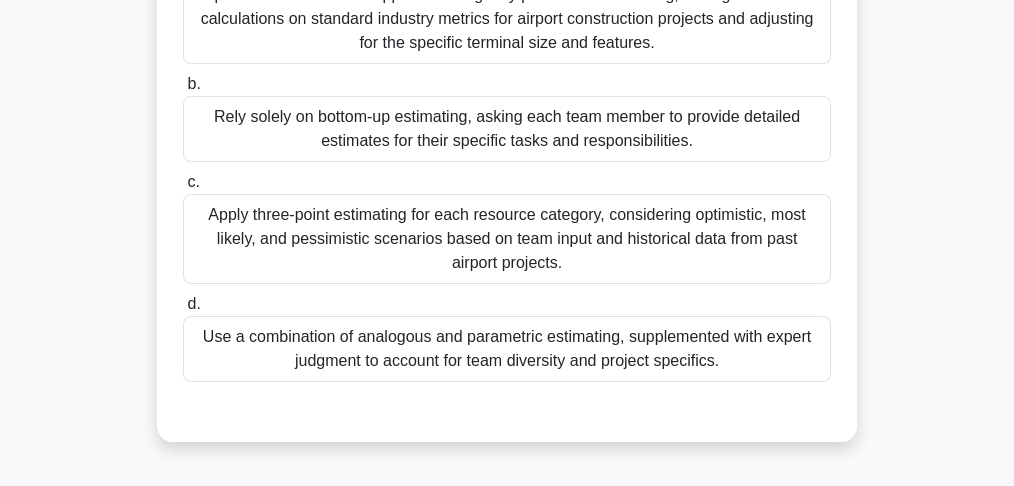 click on "Use a combination of analogous and parametric estimating, supplemented with expert judgment to account for team diversity and project specifics." at bounding box center [507, 349] 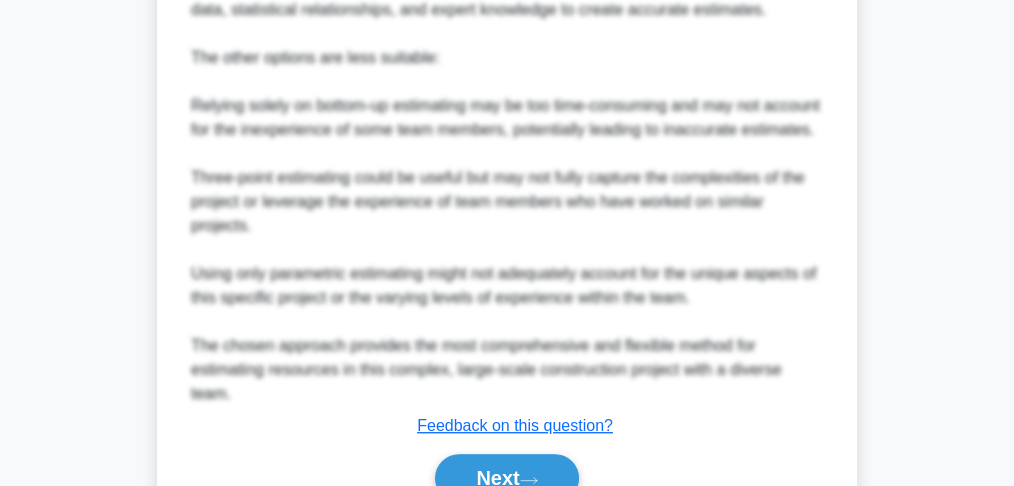 scroll, scrollTop: 1389, scrollLeft: 0, axis: vertical 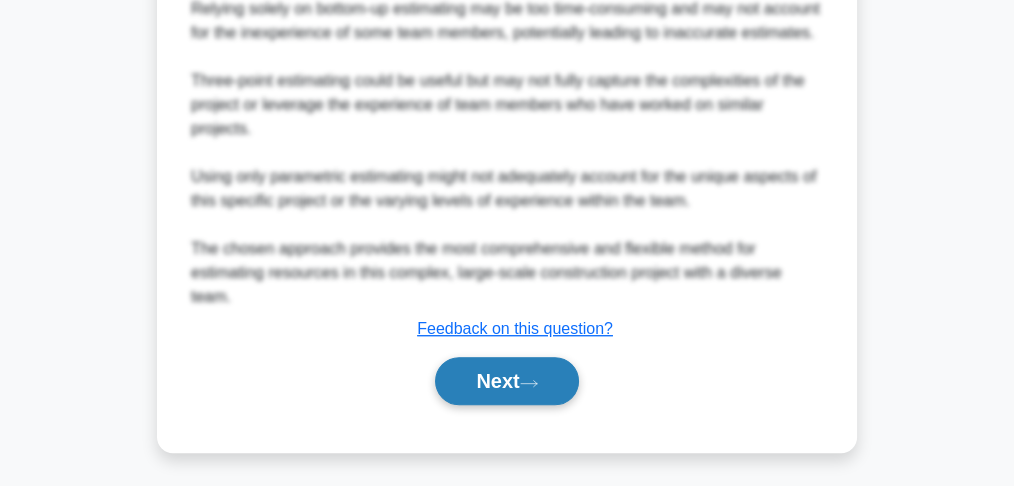 click on "Next" at bounding box center [506, 381] 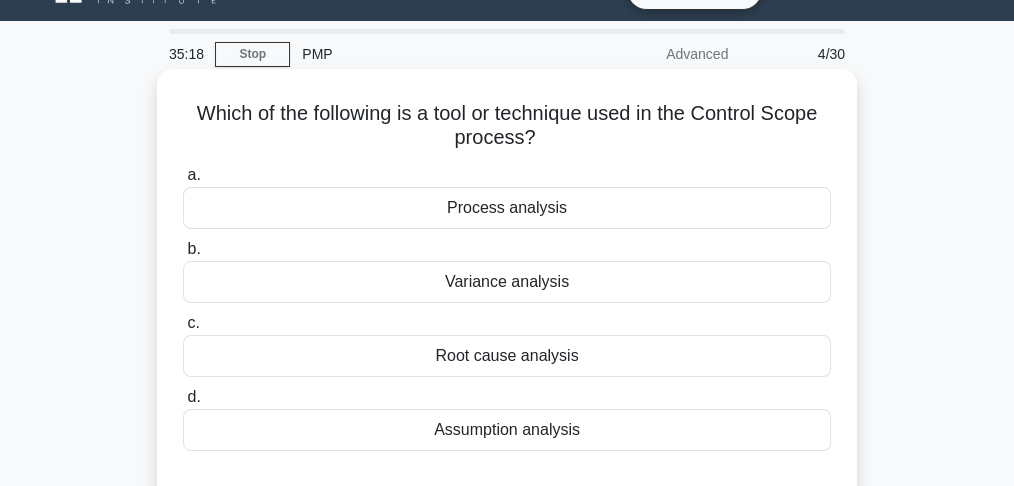 scroll, scrollTop: 66, scrollLeft: 0, axis: vertical 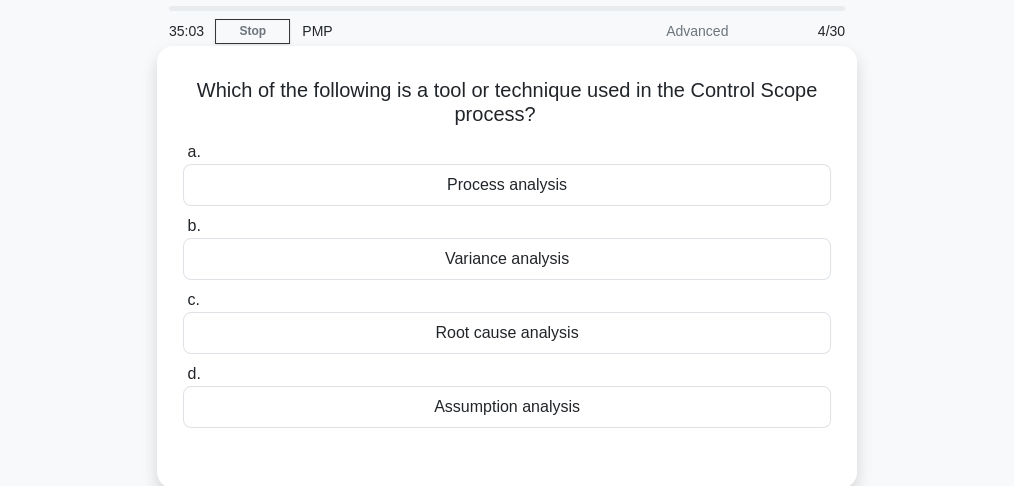 click on "Process analysis" at bounding box center [507, 185] 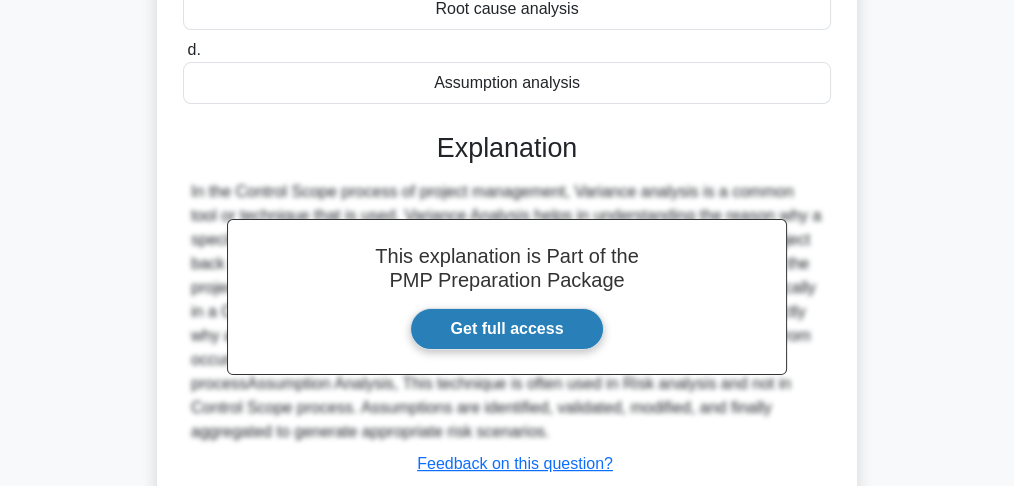 scroll, scrollTop: 533, scrollLeft: 0, axis: vertical 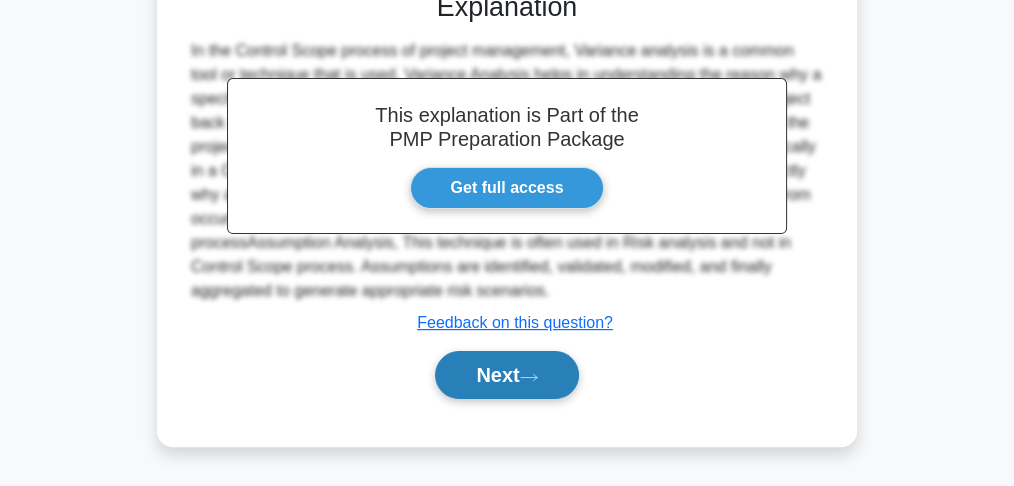 click on "Next" at bounding box center (506, 375) 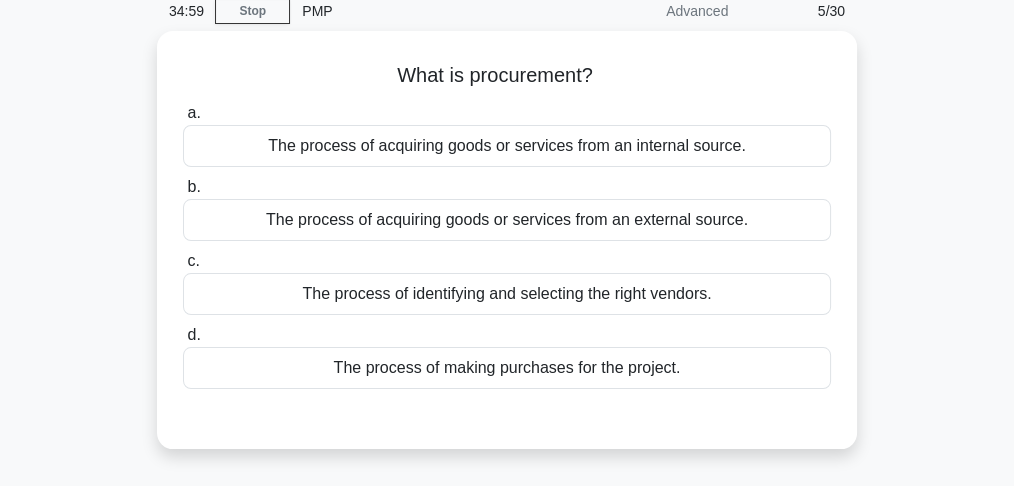 scroll, scrollTop: 66, scrollLeft: 0, axis: vertical 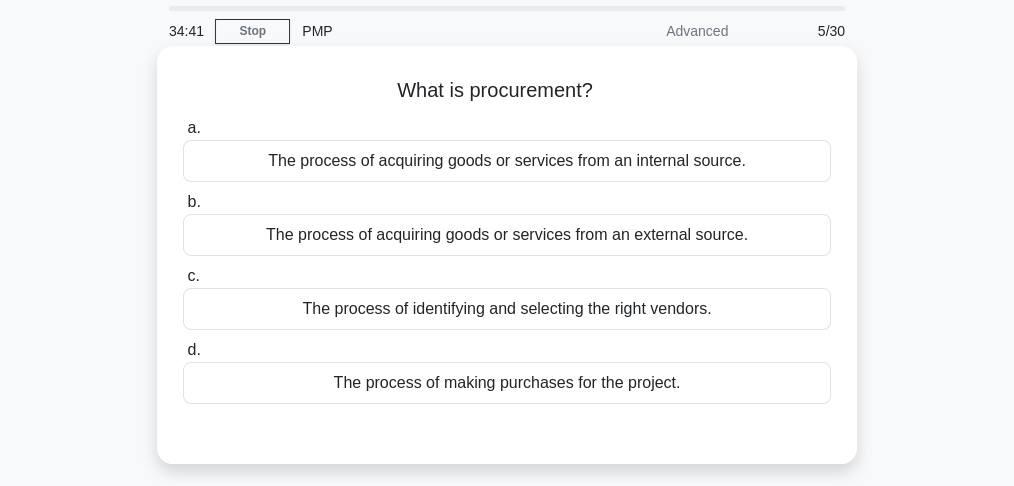 click on "The process of acquiring goods or services from an external source." at bounding box center (507, 235) 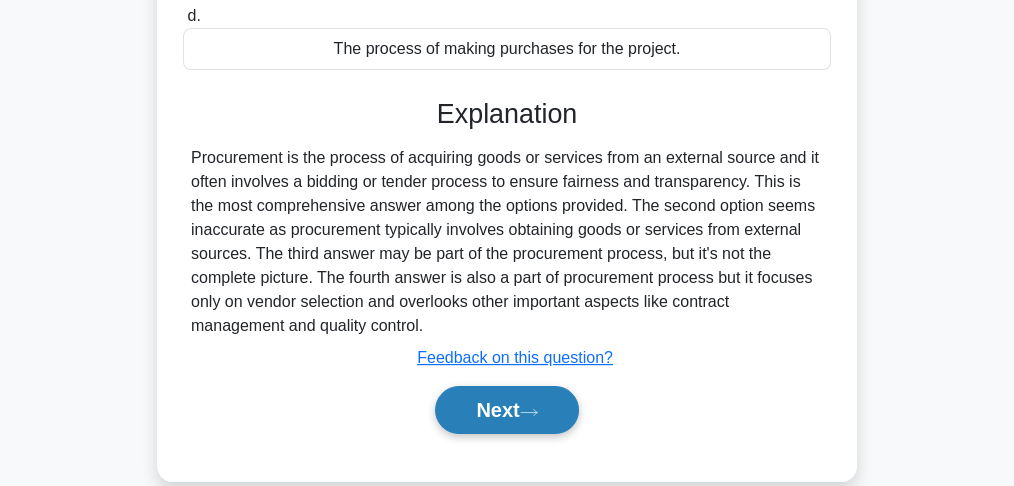 click on "Next" at bounding box center (506, 410) 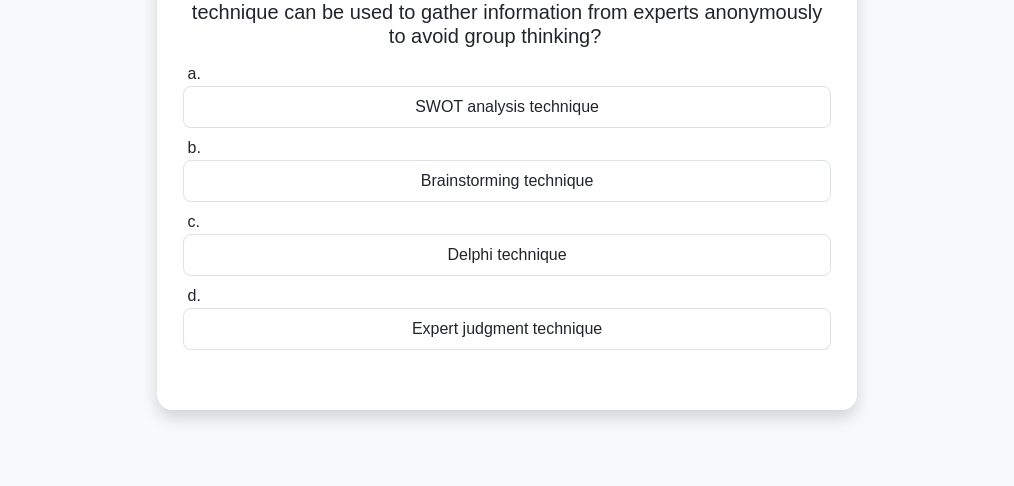 scroll, scrollTop: 200, scrollLeft: 0, axis: vertical 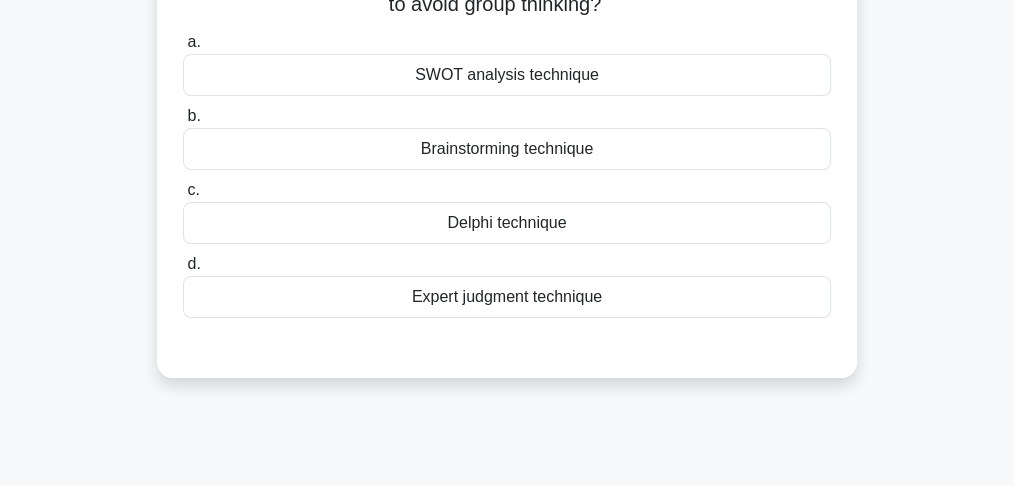click on "Delphi technique" at bounding box center [507, 223] 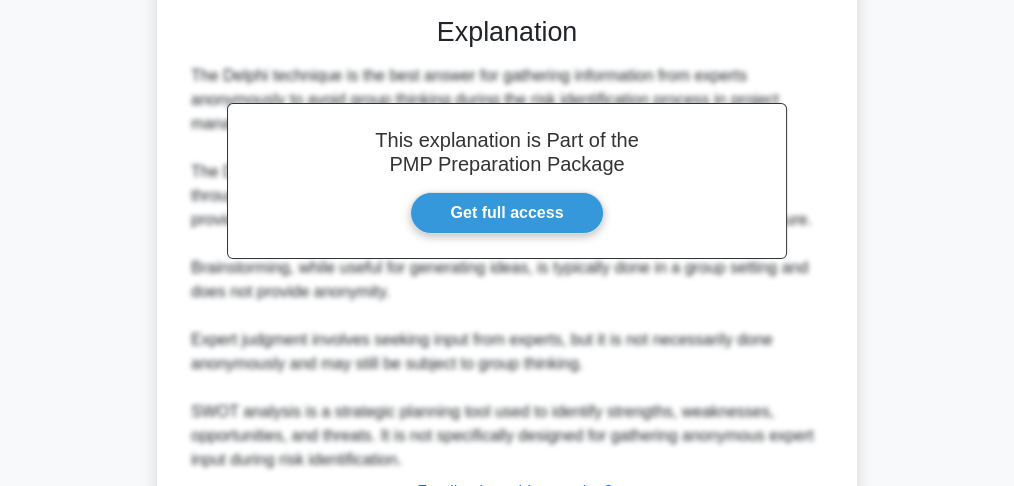 scroll, scrollTop: 693, scrollLeft: 0, axis: vertical 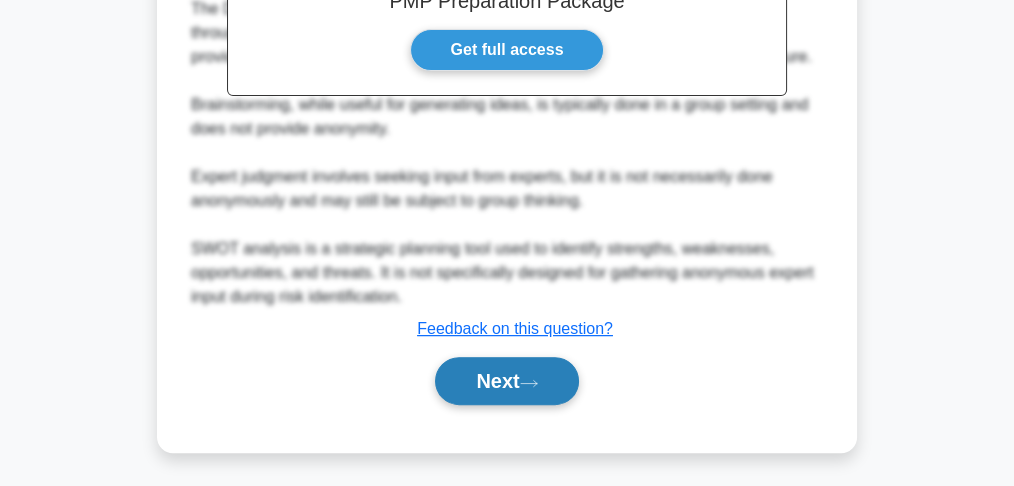 click on "Next" at bounding box center [507, 381] 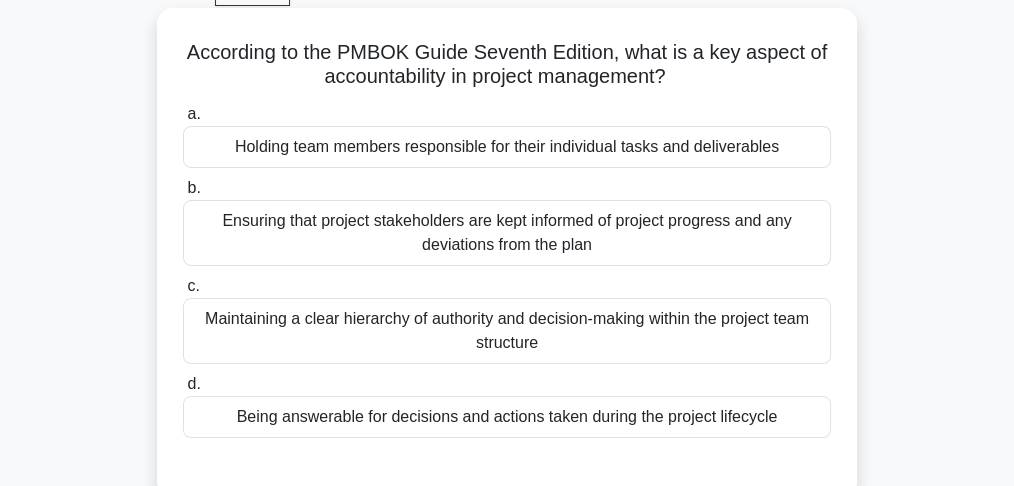 scroll, scrollTop: 127, scrollLeft: 0, axis: vertical 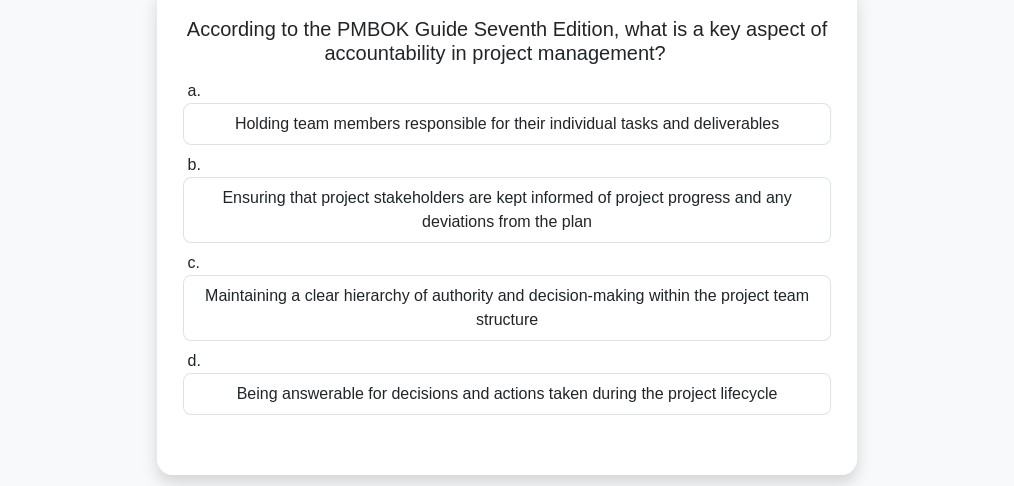 click on "Being answerable for decisions and actions taken during the project lifecycle" at bounding box center (507, 394) 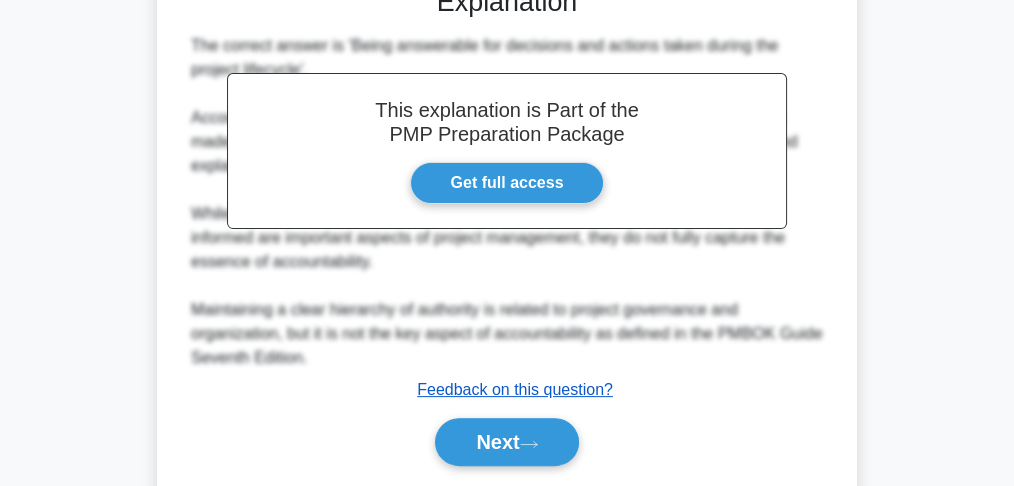scroll, scrollTop: 645, scrollLeft: 0, axis: vertical 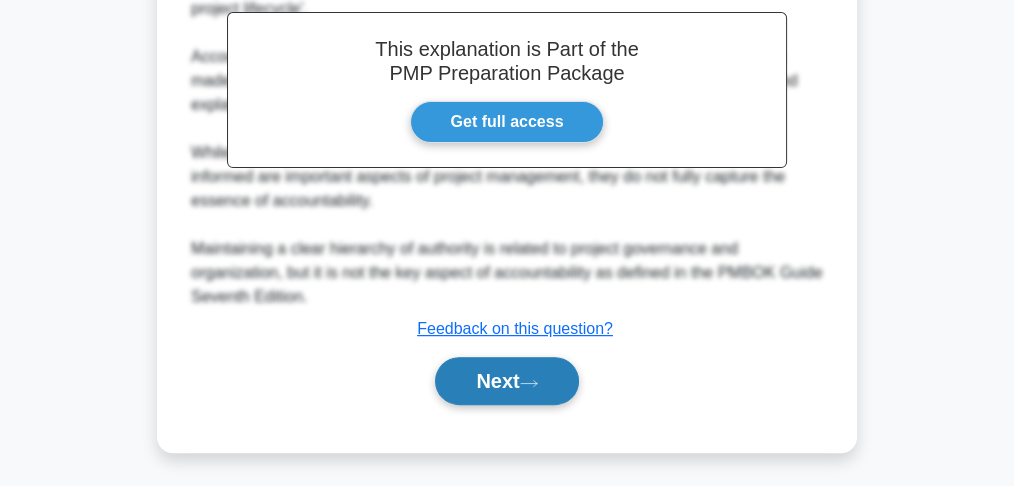 click on "Next" at bounding box center (506, 381) 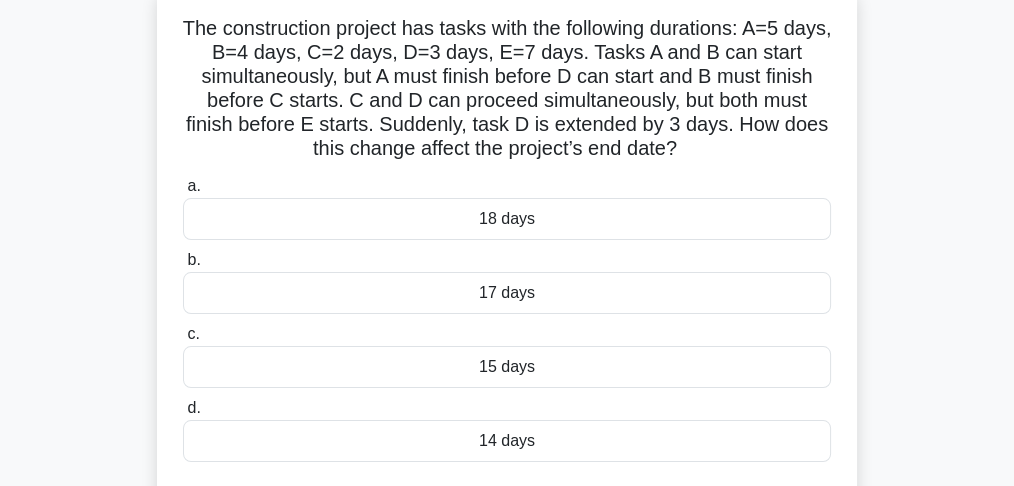 scroll, scrollTop: 133, scrollLeft: 0, axis: vertical 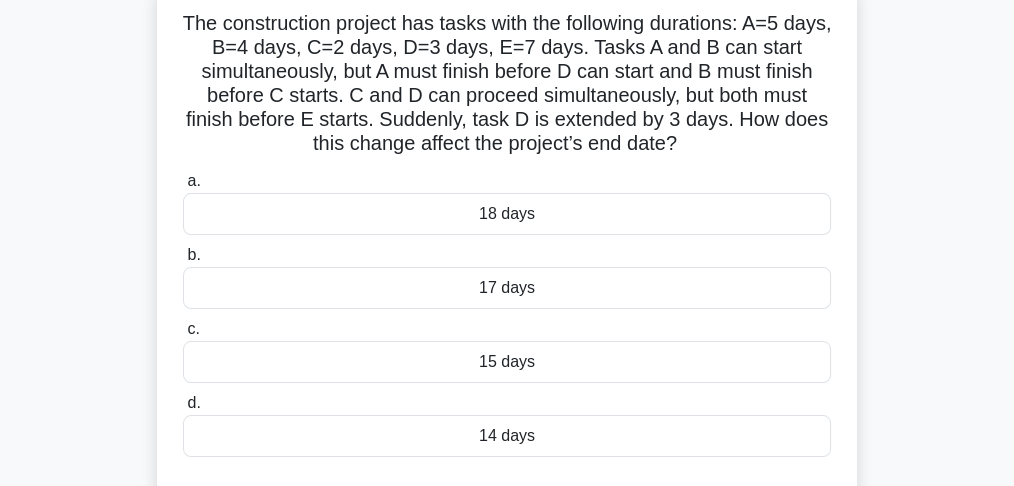 click on "18 days" at bounding box center (507, 214) 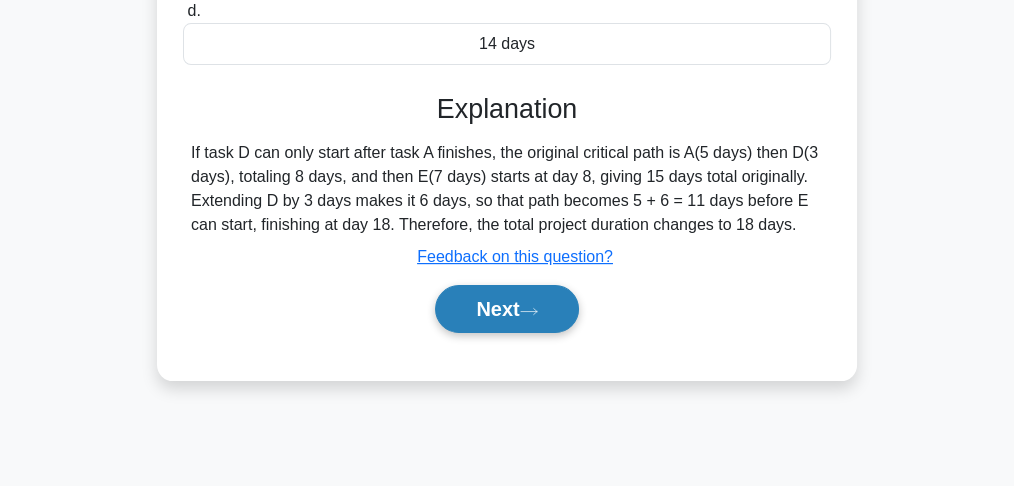 scroll, scrollTop: 533, scrollLeft: 0, axis: vertical 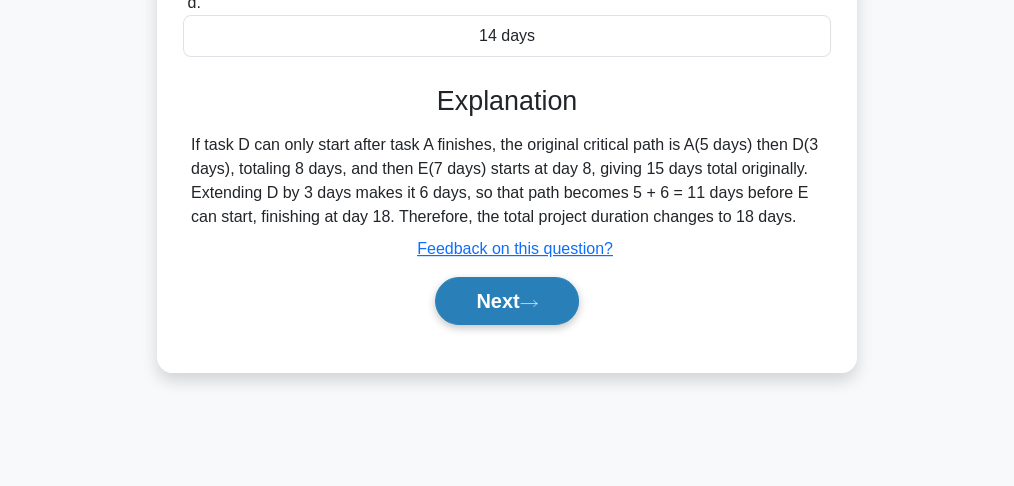click on "Next" at bounding box center [506, 301] 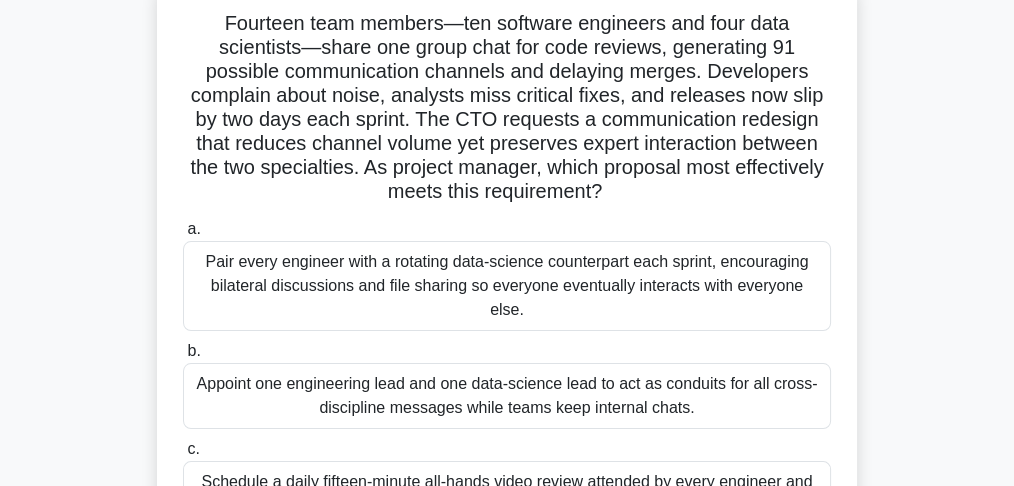 scroll, scrollTop: 0, scrollLeft: 0, axis: both 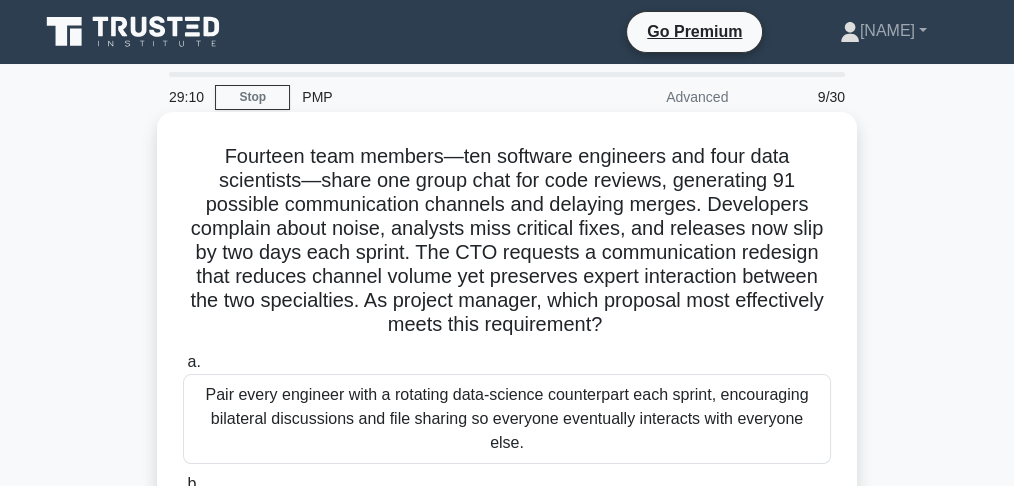 click on "Fourteen team members—ten software engineers and four data scientists—share one group chat for code reviews, generating 91 possible communication channels and delaying merges. Developers complain about noise, analysts miss critical fixes, and releases now slip by two days each sprint. The CTO requests a communication redesign that reduces channel volume yet preserves expert interaction between the two specialties. As project manager, which proposal most effectively meets this requirement?
.spinner_0XTQ{transform-origin:center;animation:spinner_y6GP .75s linear infinite}@keyframes spinner_y6GP{100%{transform:rotate(360deg)}}" at bounding box center (507, 241) 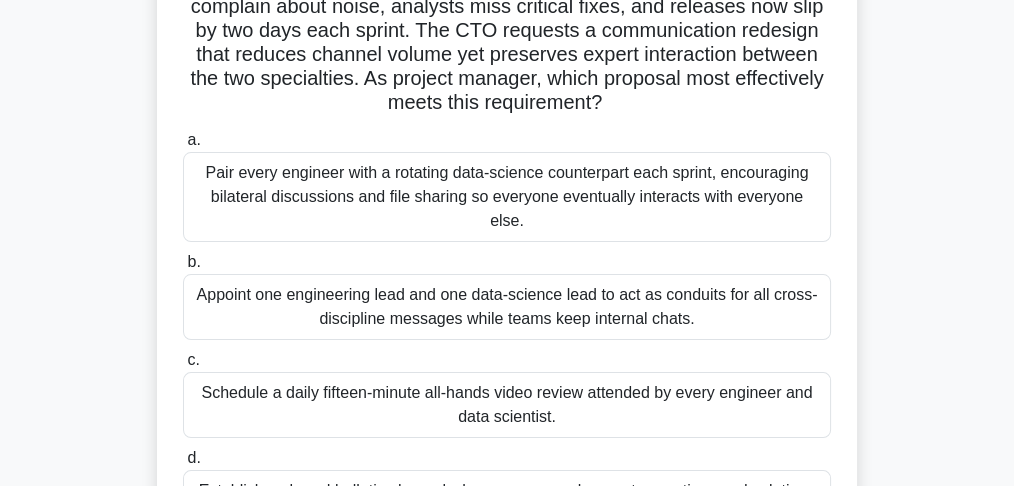 scroll, scrollTop: 266, scrollLeft: 0, axis: vertical 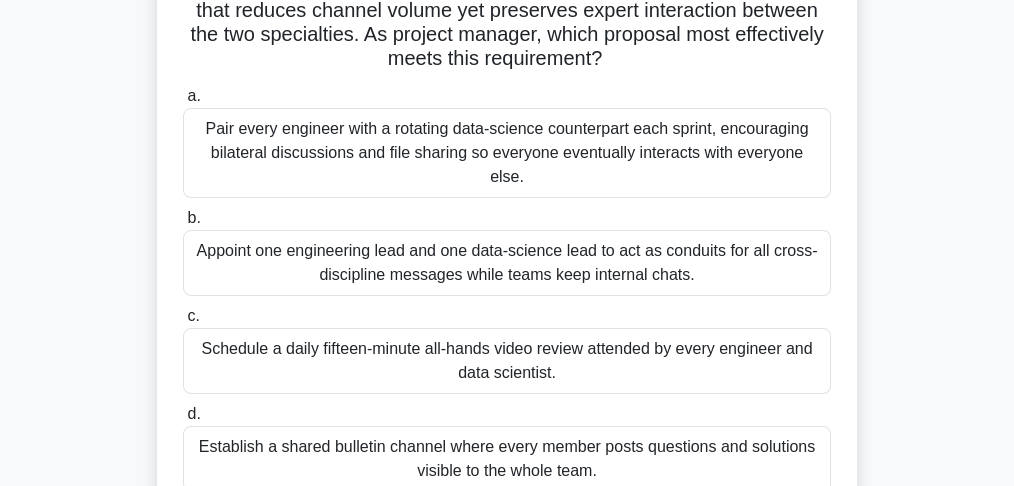 click on "Establish a shared bulletin channel where every member posts questions and solutions visible to the whole team." at bounding box center [507, 459] 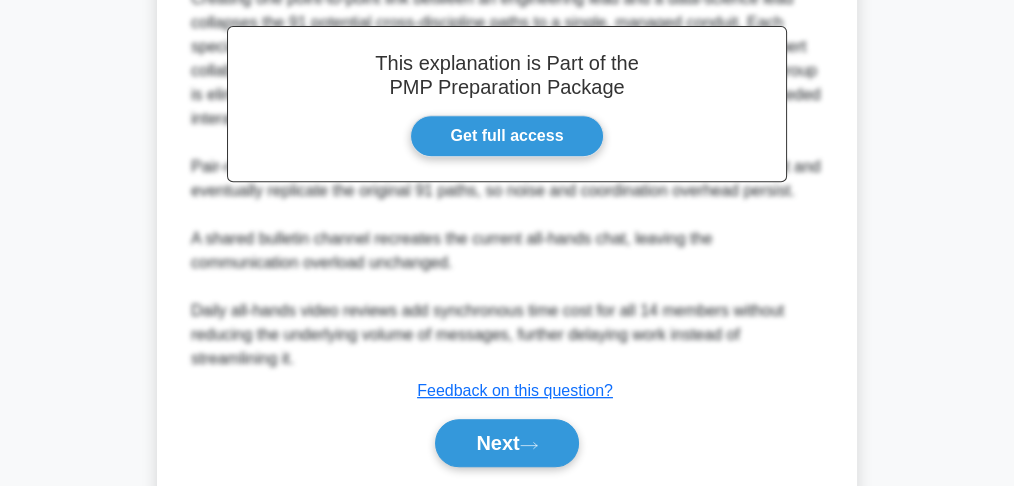 scroll, scrollTop: 888, scrollLeft: 0, axis: vertical 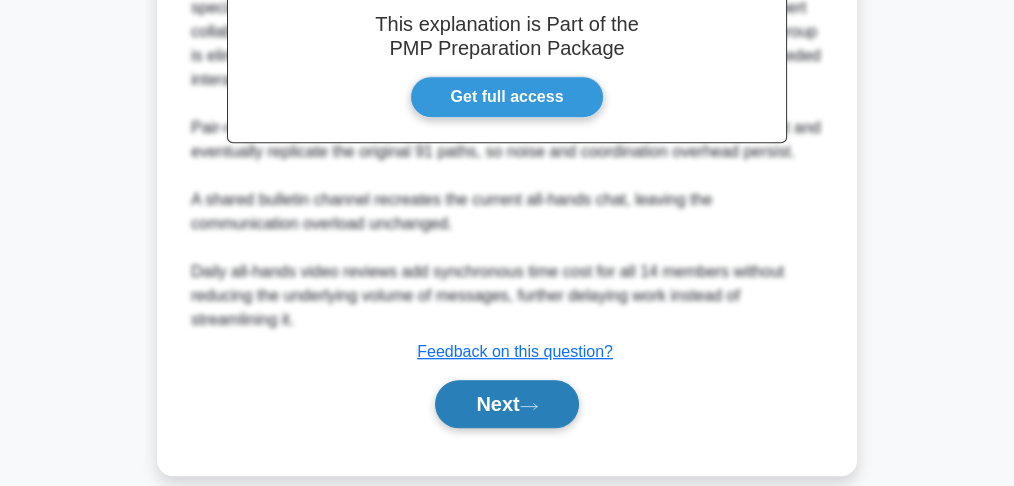 click on "Next" at bounding box center [506, 404] 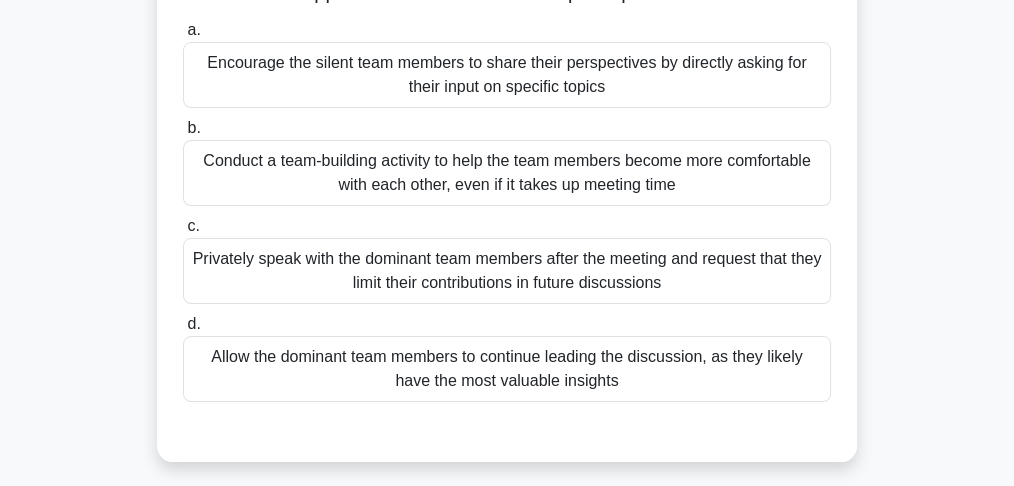 scroll, scrollTop: 154, scrollLeft: 0, axis: vertical 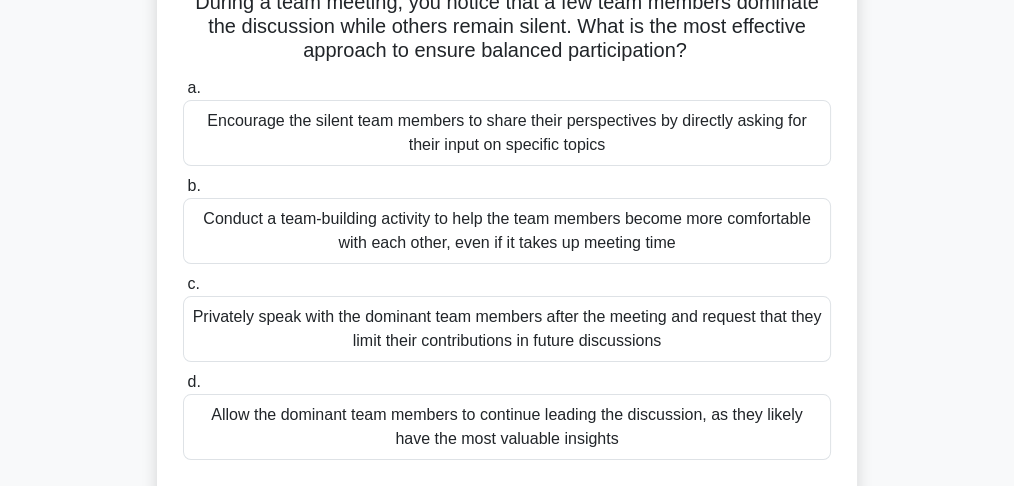 click on "Conduct a team-building activity to help the team members become more comfortable with each other, even if it takes up meeting time" at bounding box center [507, 231] 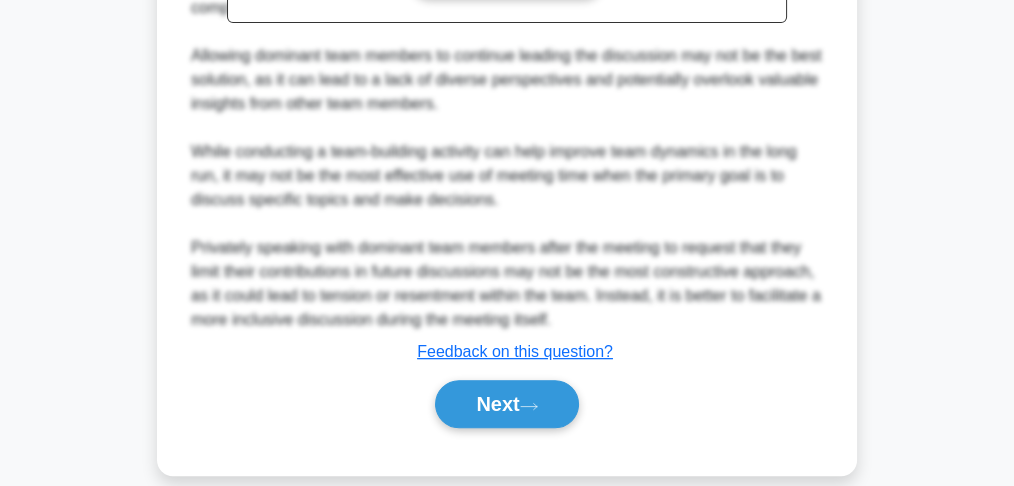 scroll, scrollTop: 888, scrollLeft: 0, axis: vertical 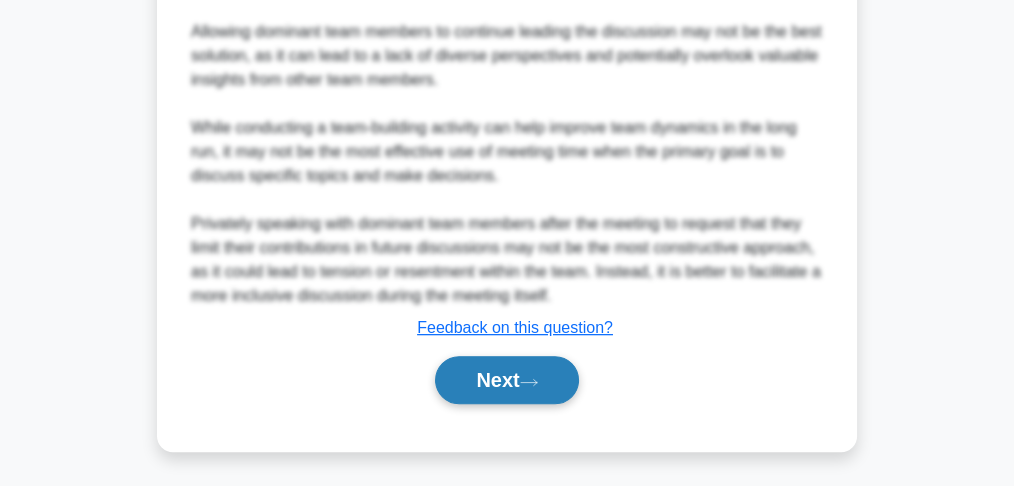 click on "Next" at bounding box center (506, 380) 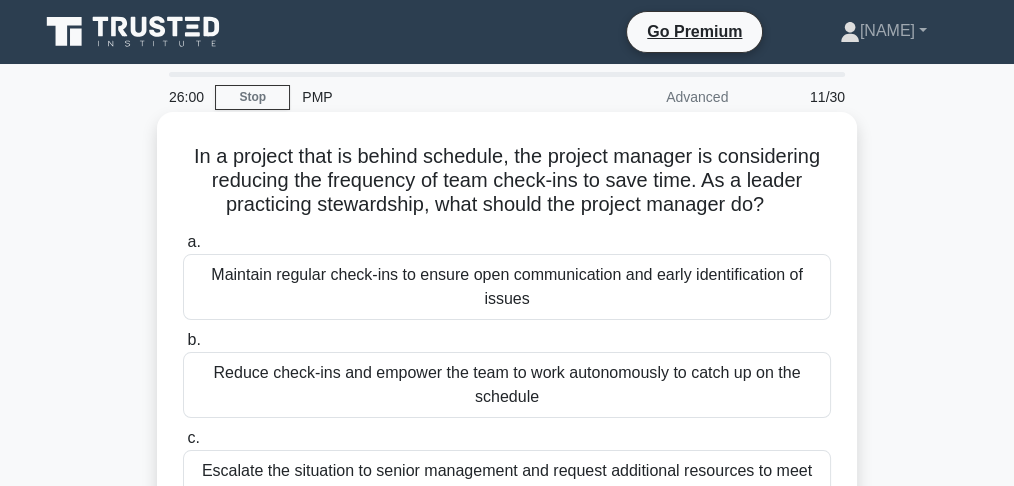 scroll, scrollTop: 66, scrollLeft: 0, axis: vertical 